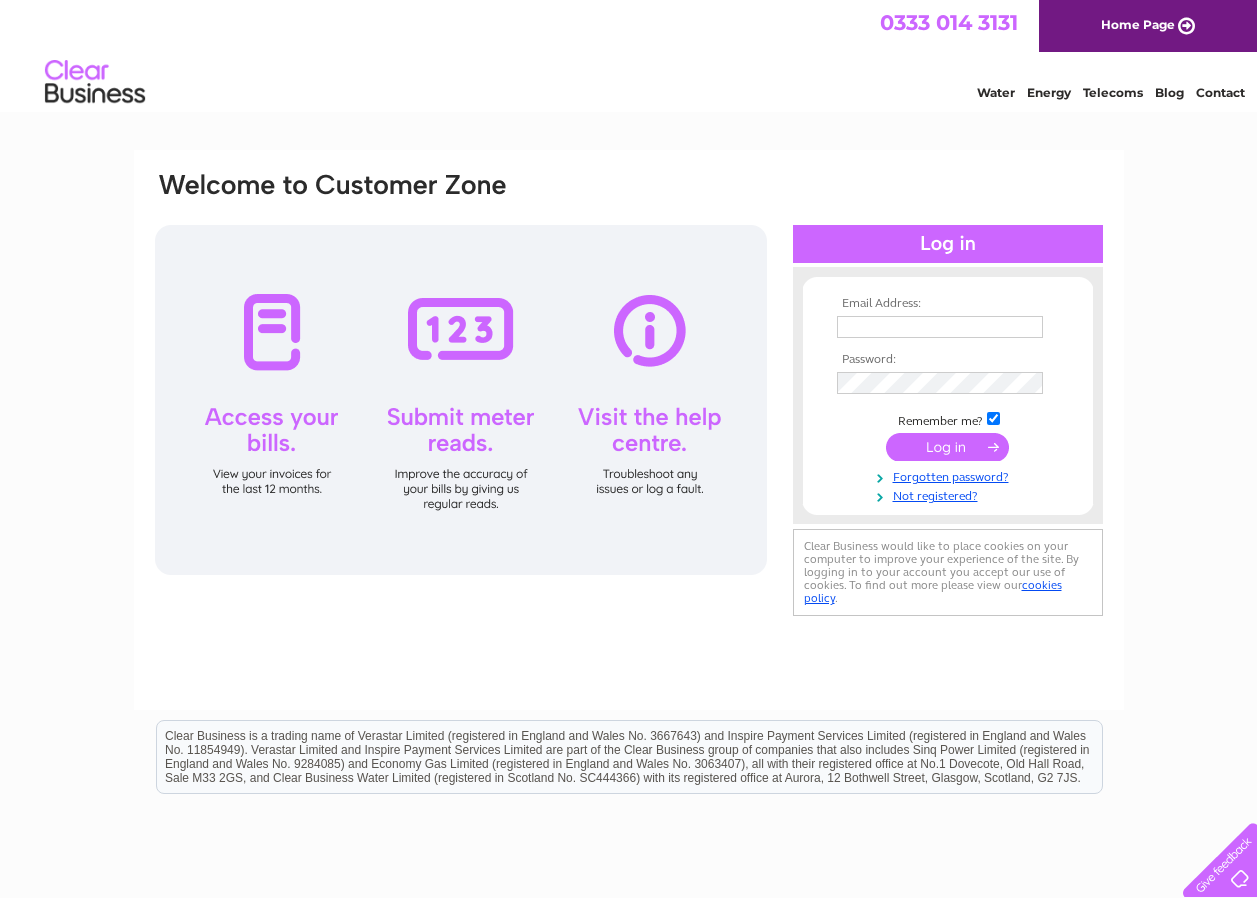 scroll, scrollTop: 0, scrollLeft: 0, axis: both 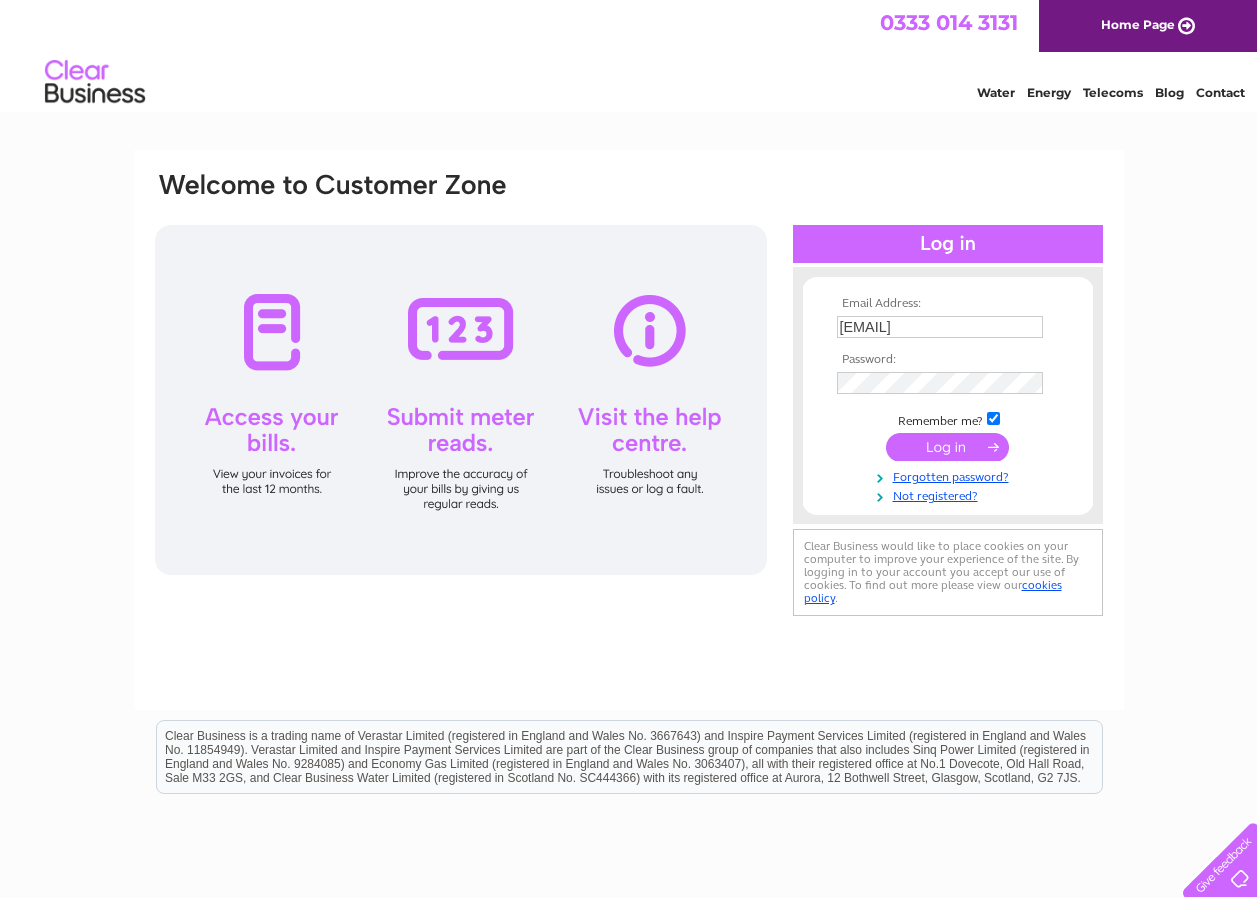 click at bounding box center (947, 447) 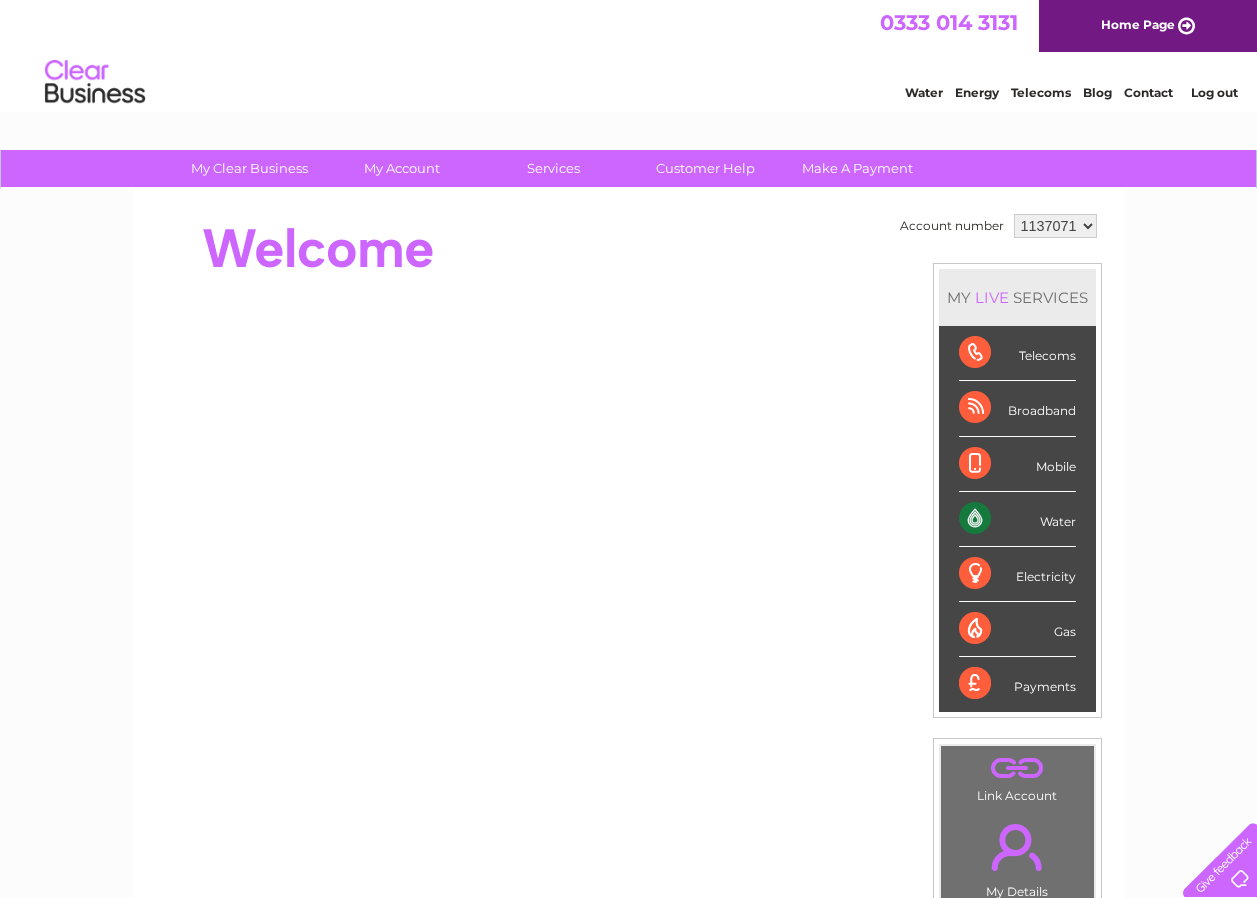 scroll, scrollTop: 0, scrollLeft: 0, axis: both 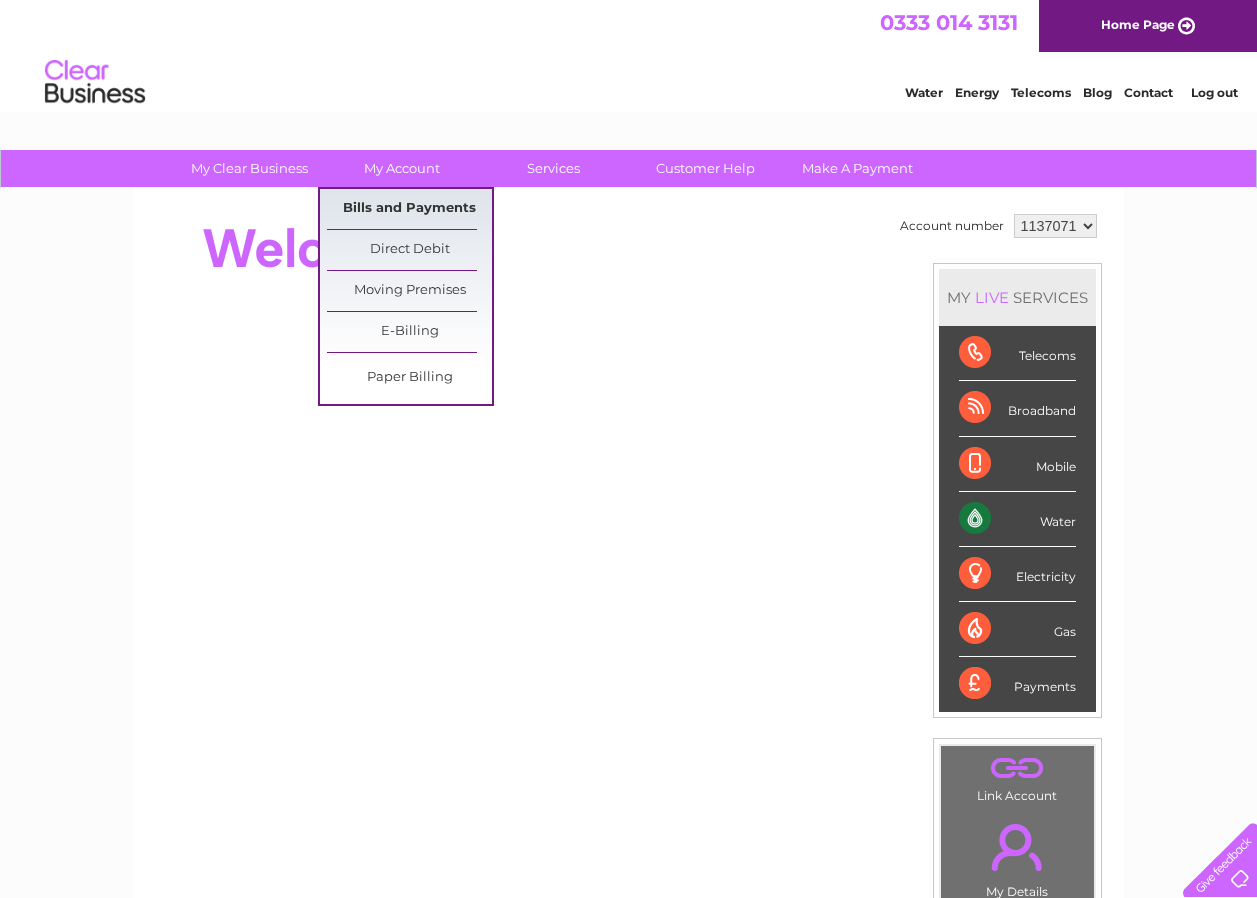 click on "Bills and Payments" at bounding box center (409, 209) 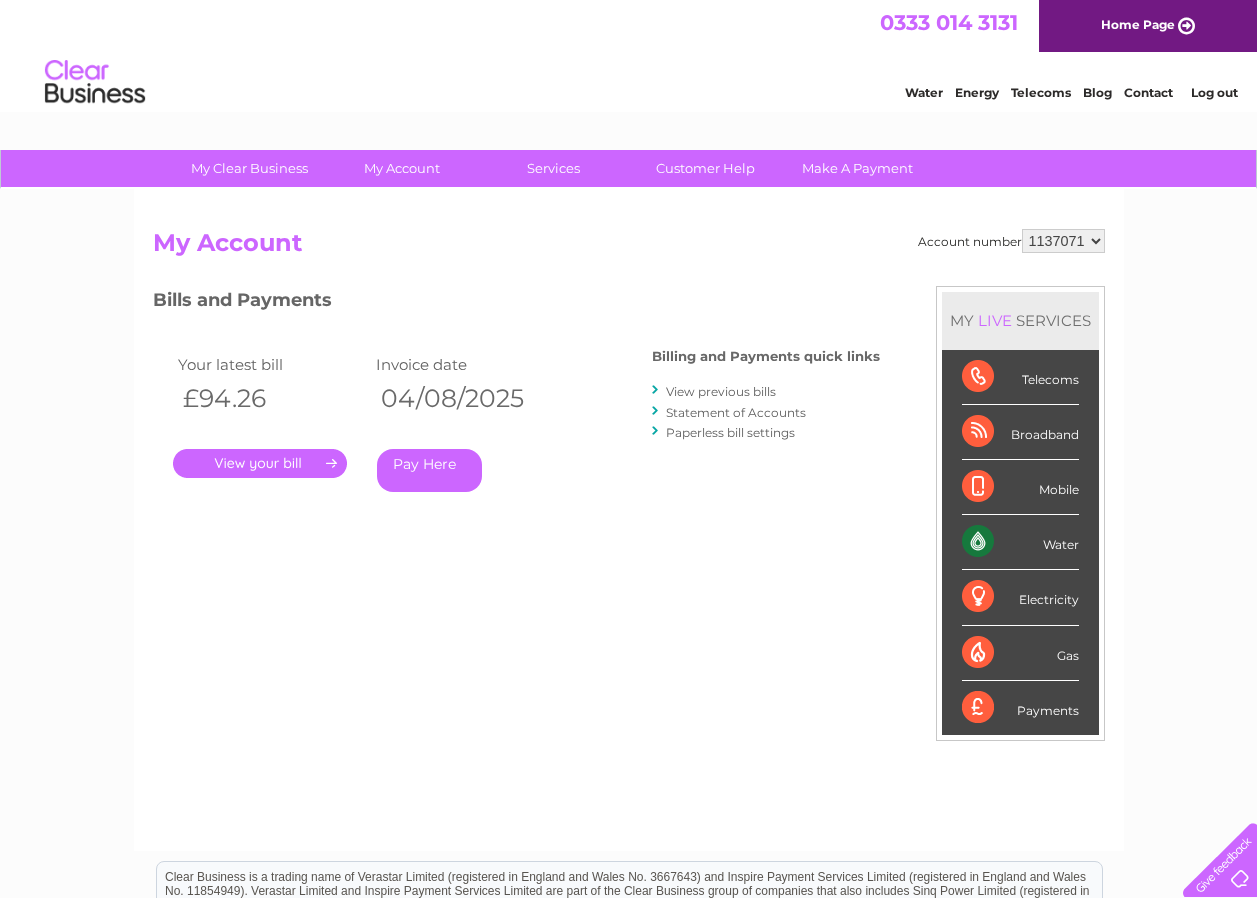 scroll, scrollTop: 0, scrollLeft: 0, axis: both 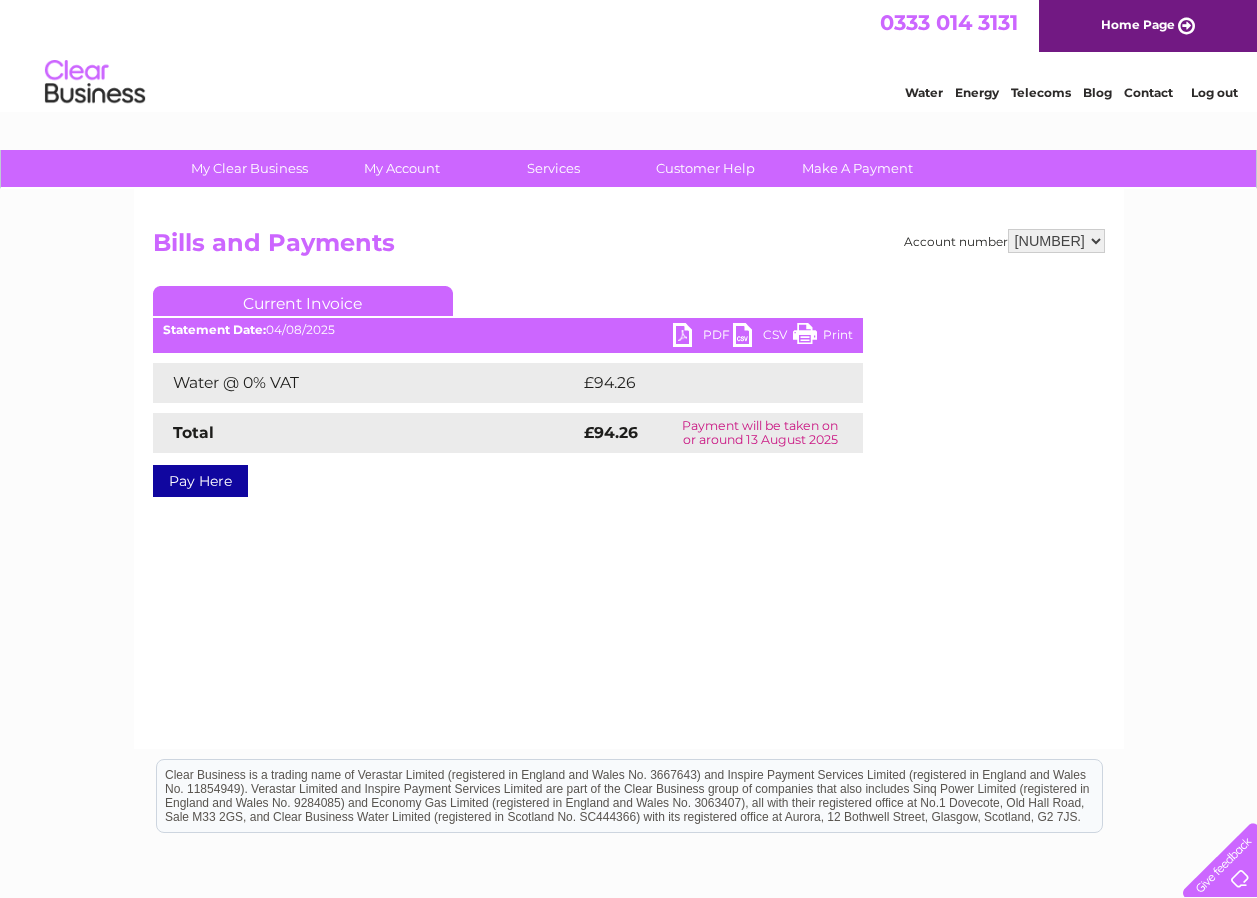 click on "1137071
1141336" at bounding box center (1056, 241) 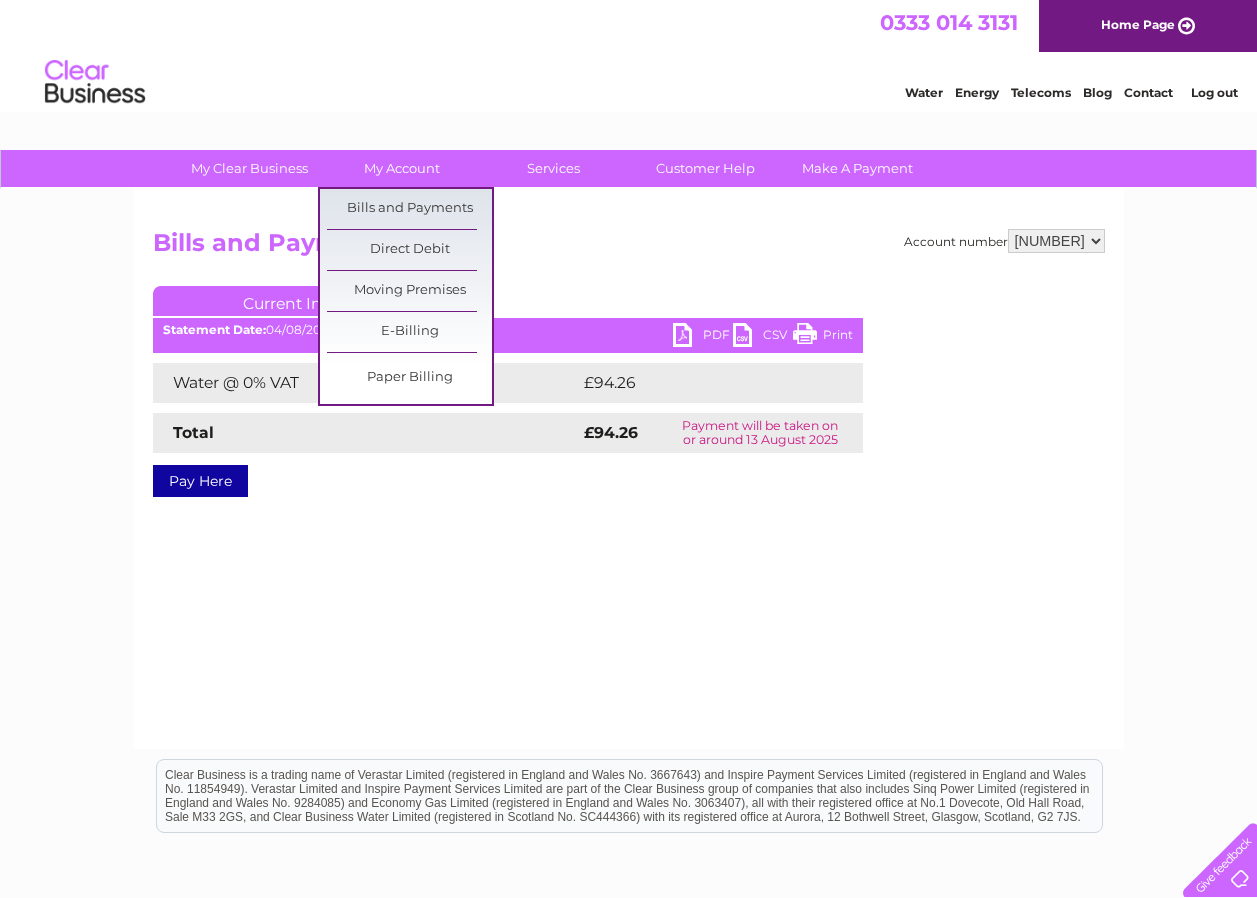 click on "0333 014 3131
Home Page
Water
Energy
Telecoms
Blog
Contact
Log out" at bounding box center (628, 58) 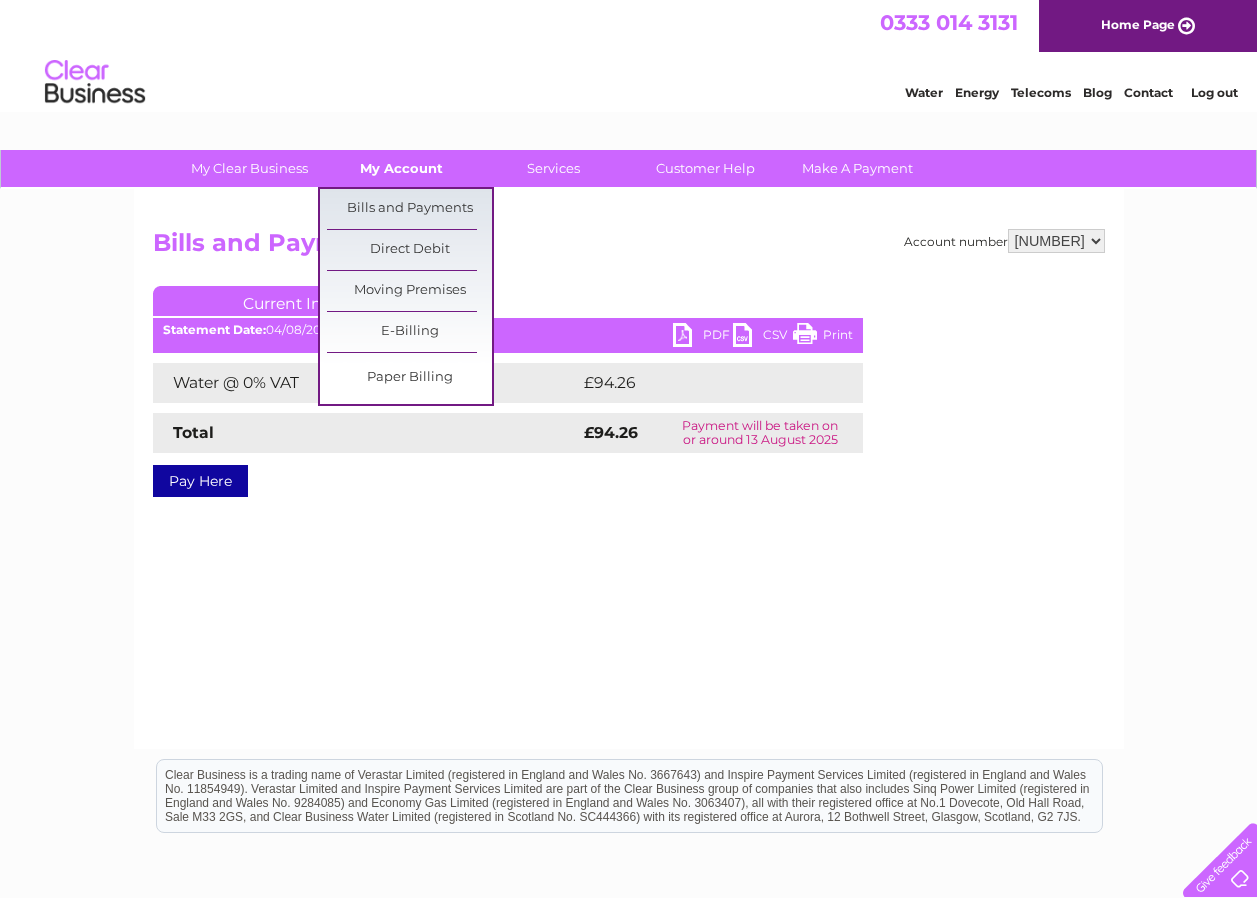 click on "My Account" at bounding box center (401, 168) 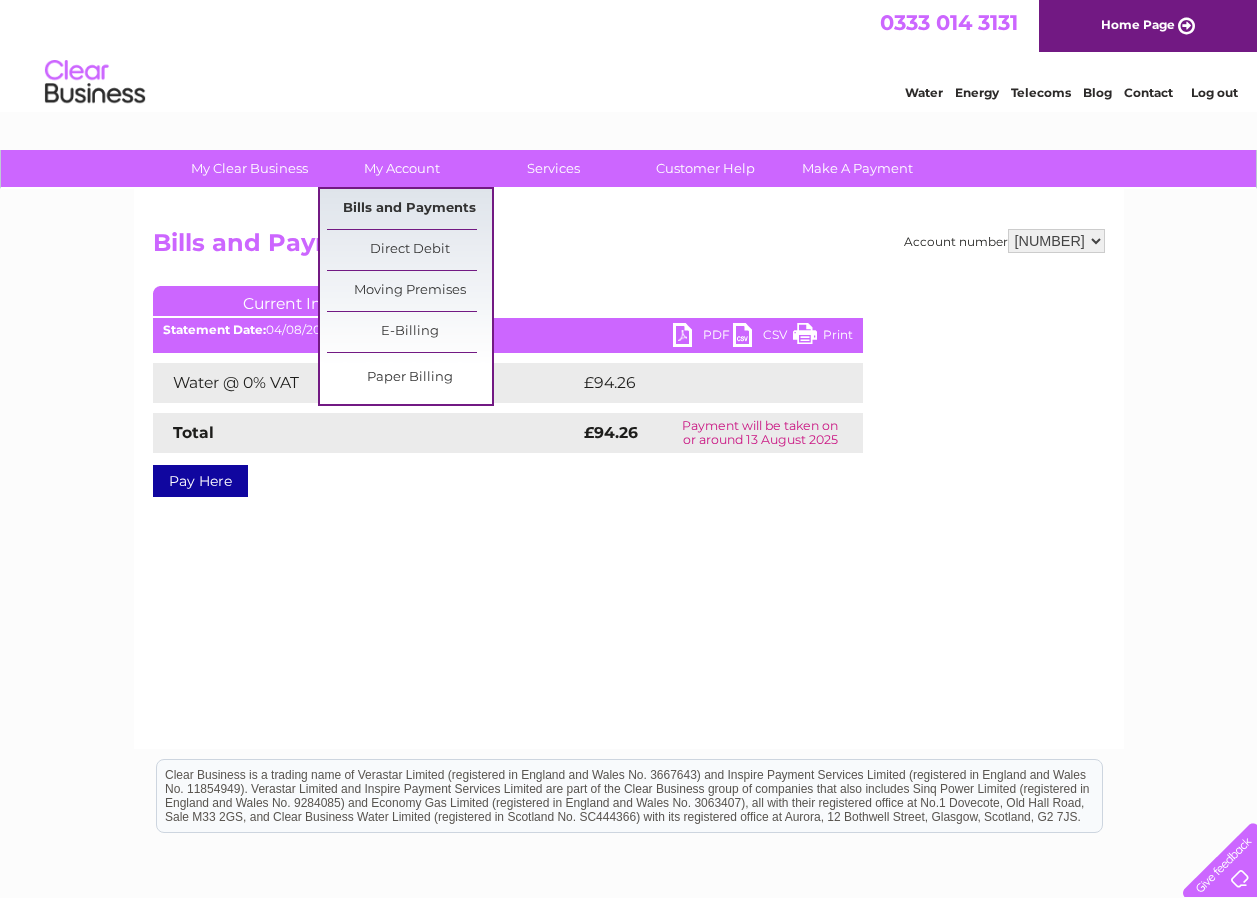 click on "Bills and Payments" at bounding box center (409, 209) 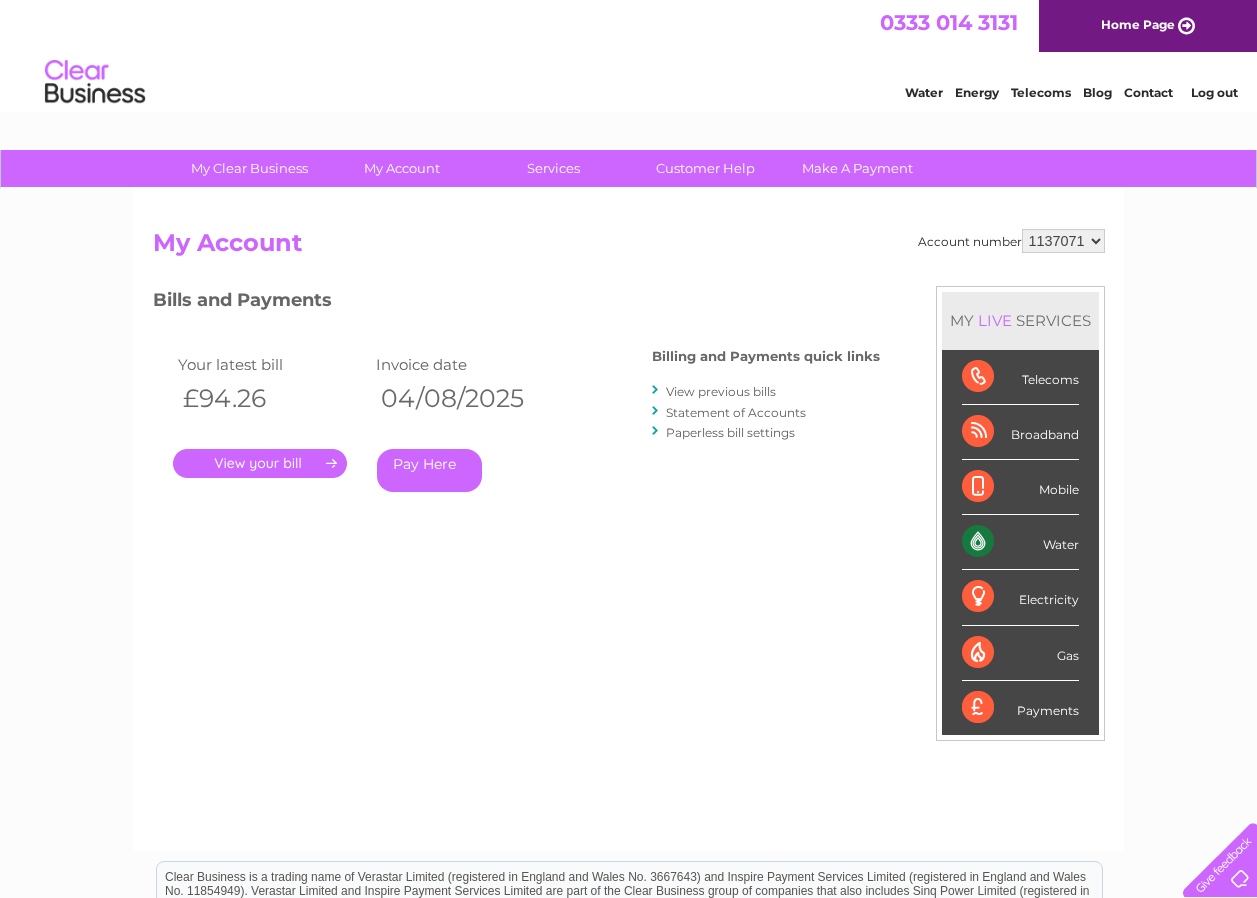 scroll, scrollTop: 0, scrollLeft: 0, axis: both 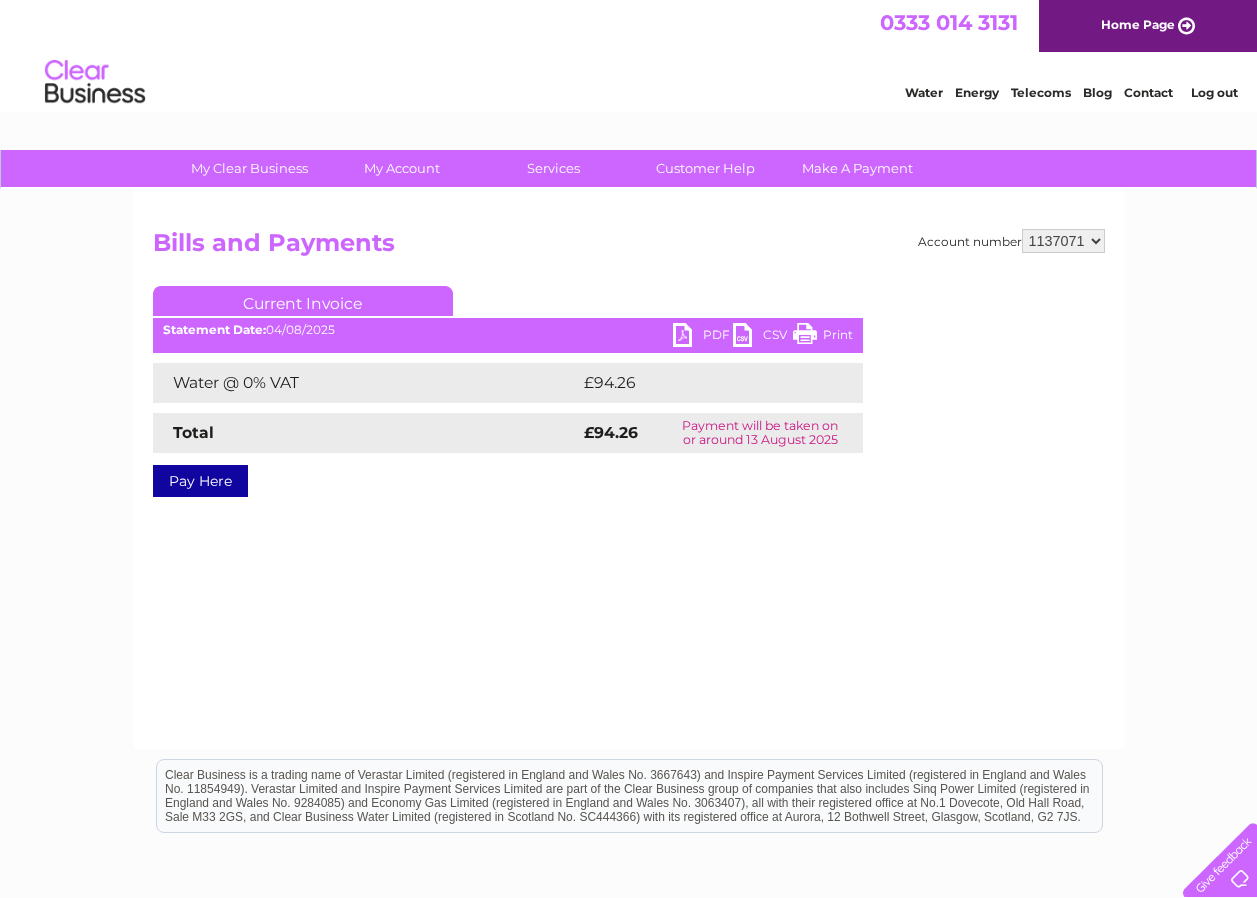click on "PDF" at bounding box center [703, 337] 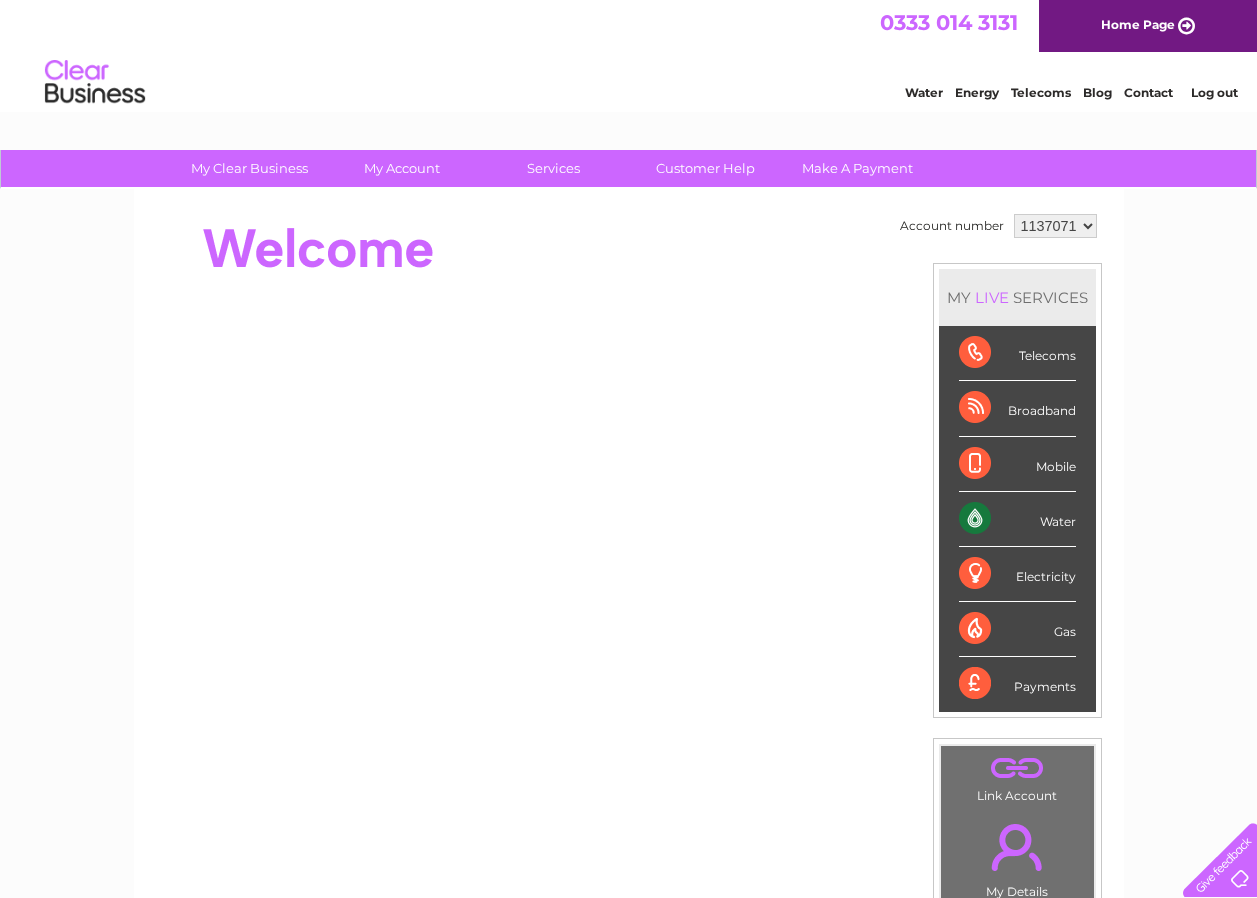 scroll, scrollTop: 0, scrollLeft: 0, axis: both 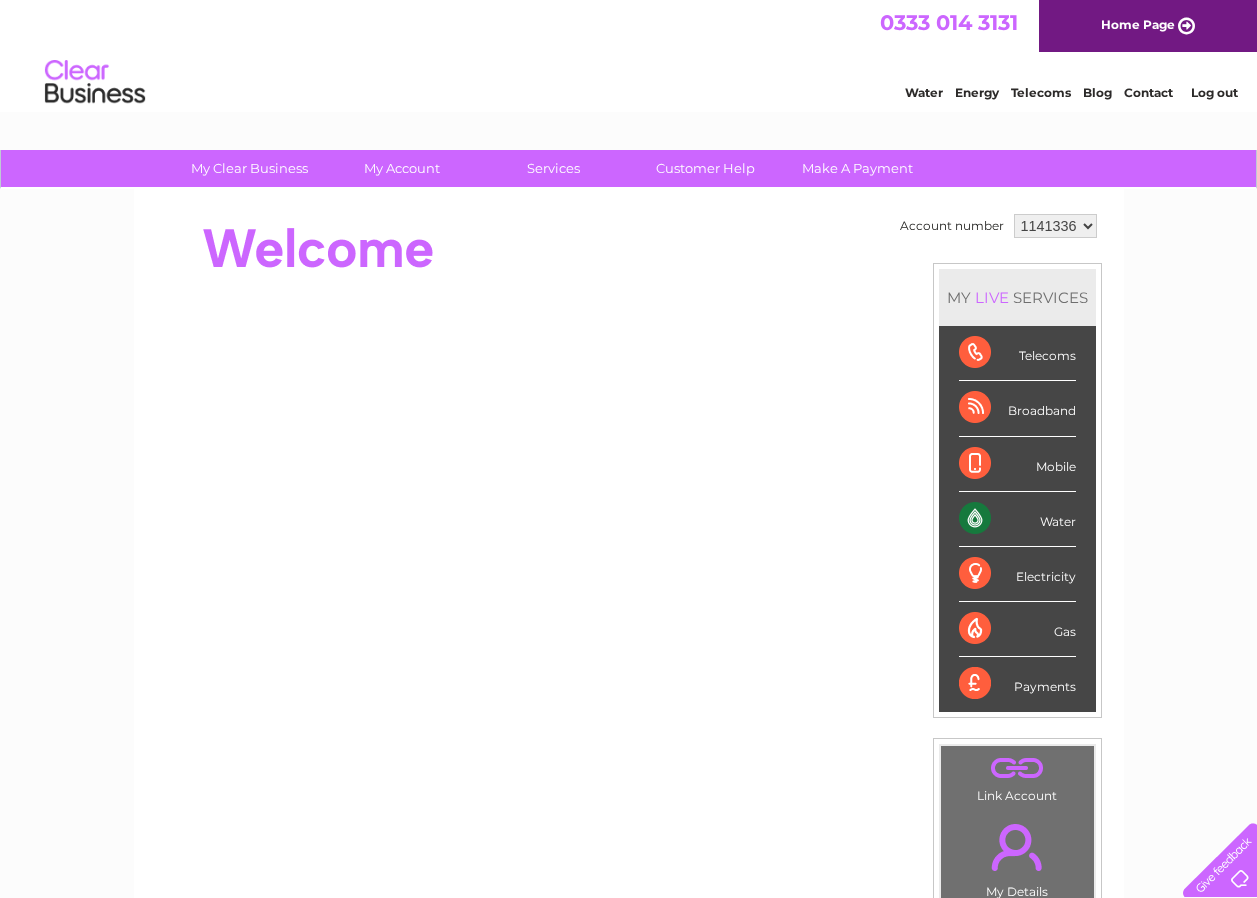 click on "1137071
1141336" at bounding box center (1055, 226) 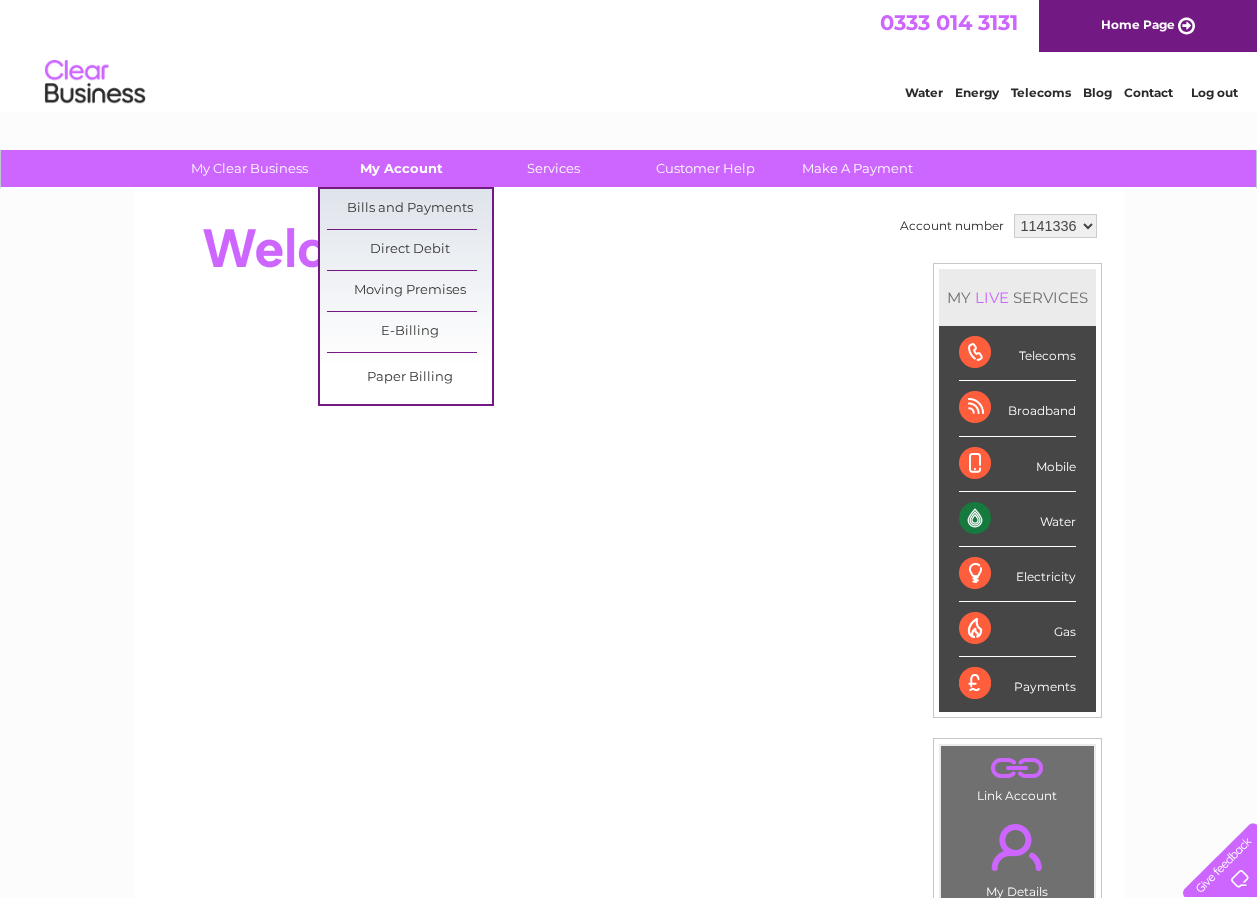 click on "My Account" at bounding box center (401, 168) 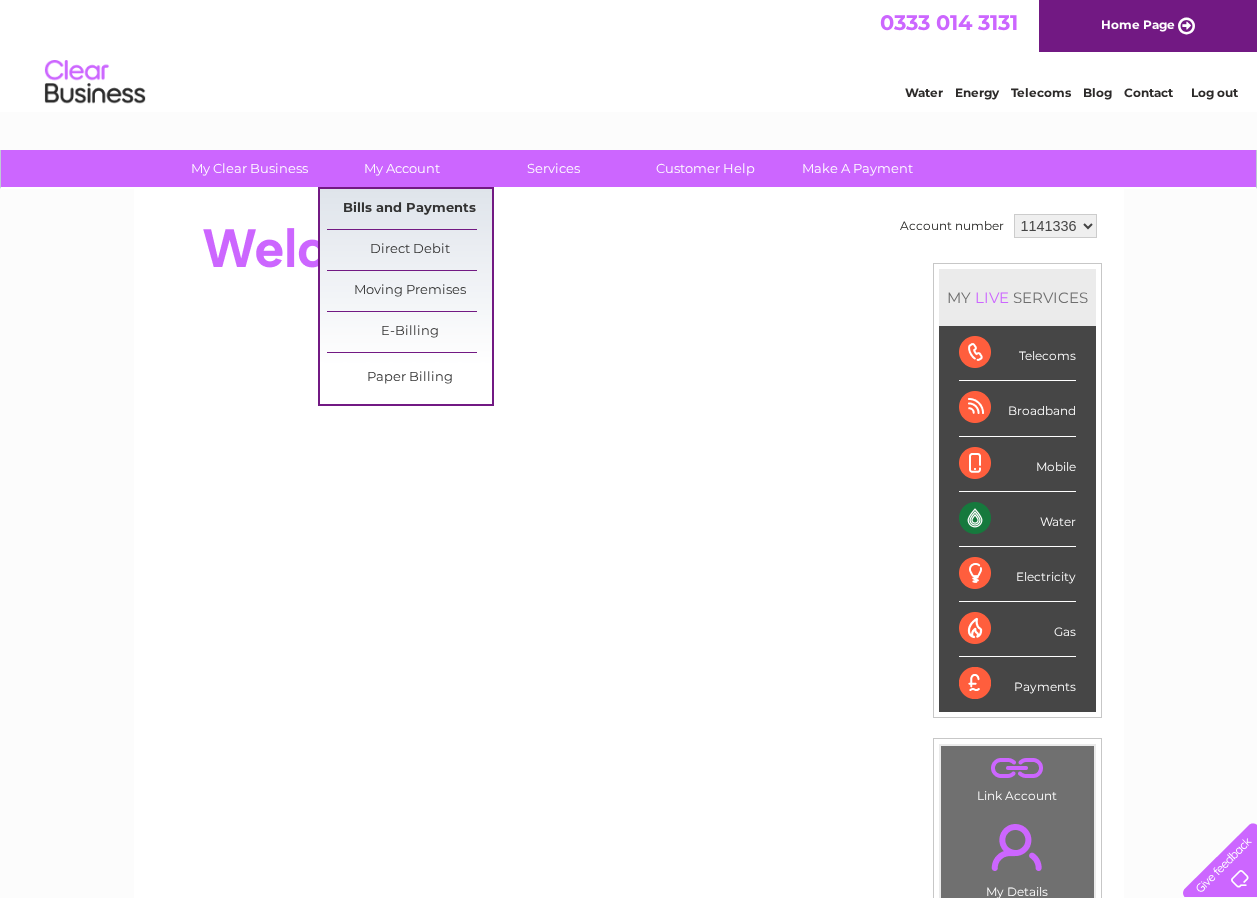 click on "Bills and Payments" at bounding box center (409, 209) 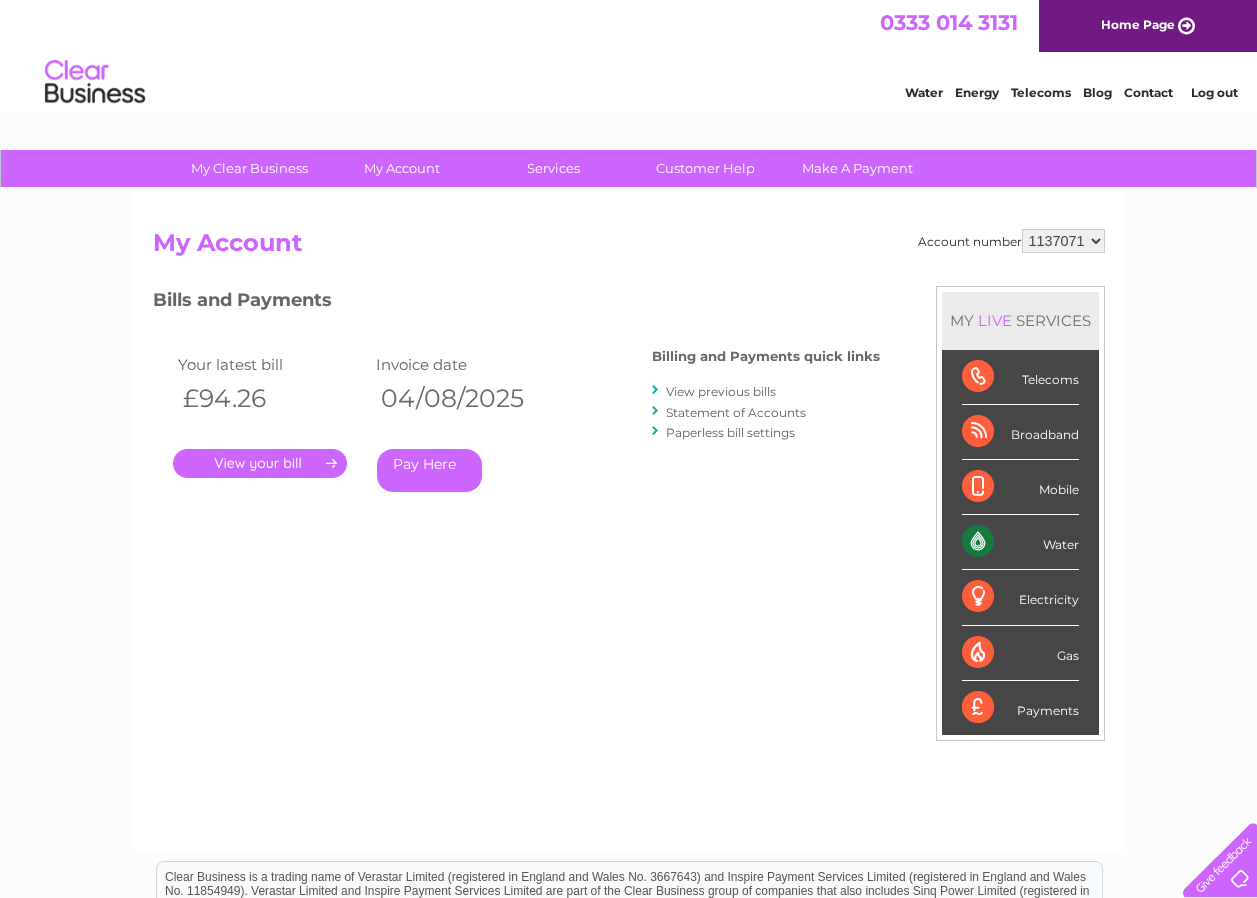 scroll, scrollTop: 0, scrollLeft: 0, axis: both 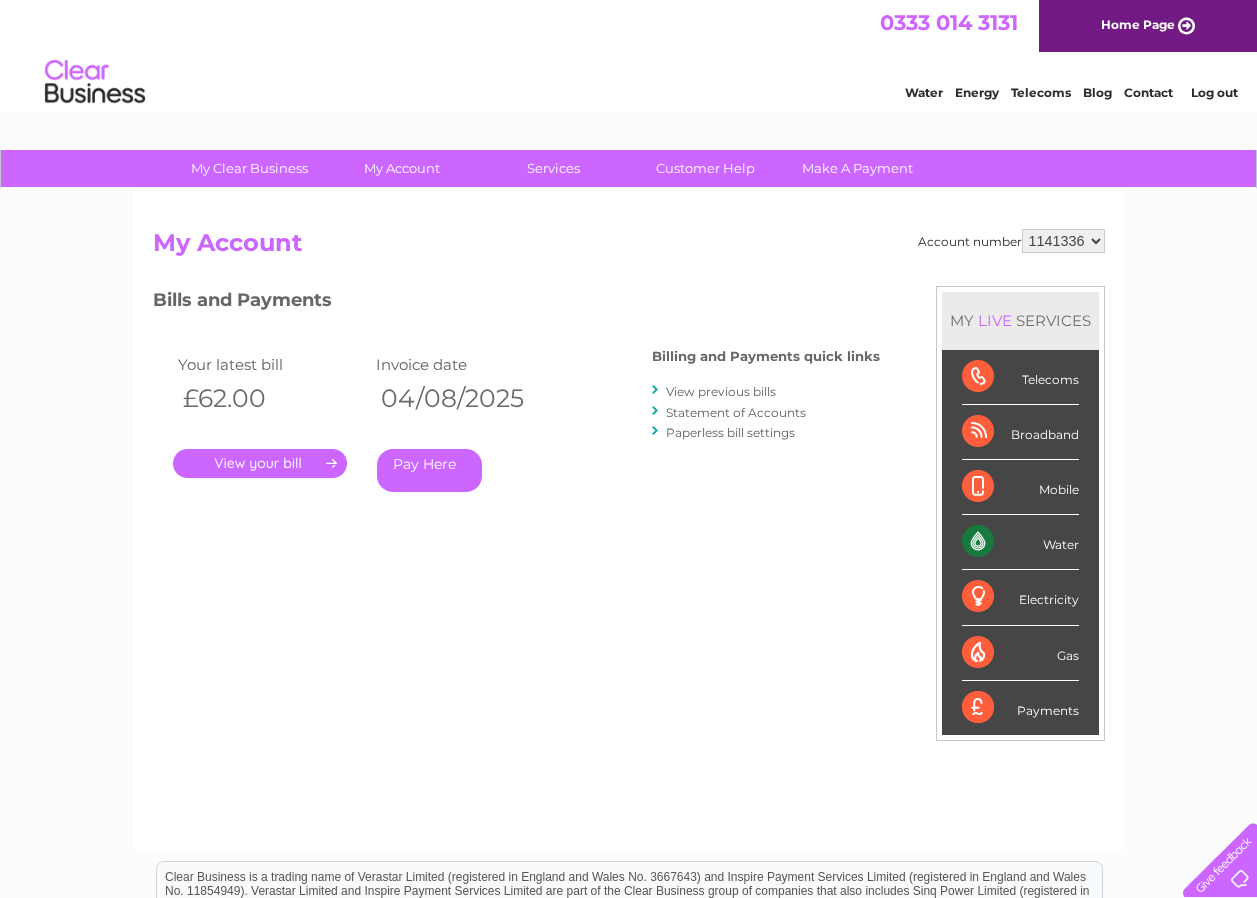 click on "." at bounding box center [260, 463] 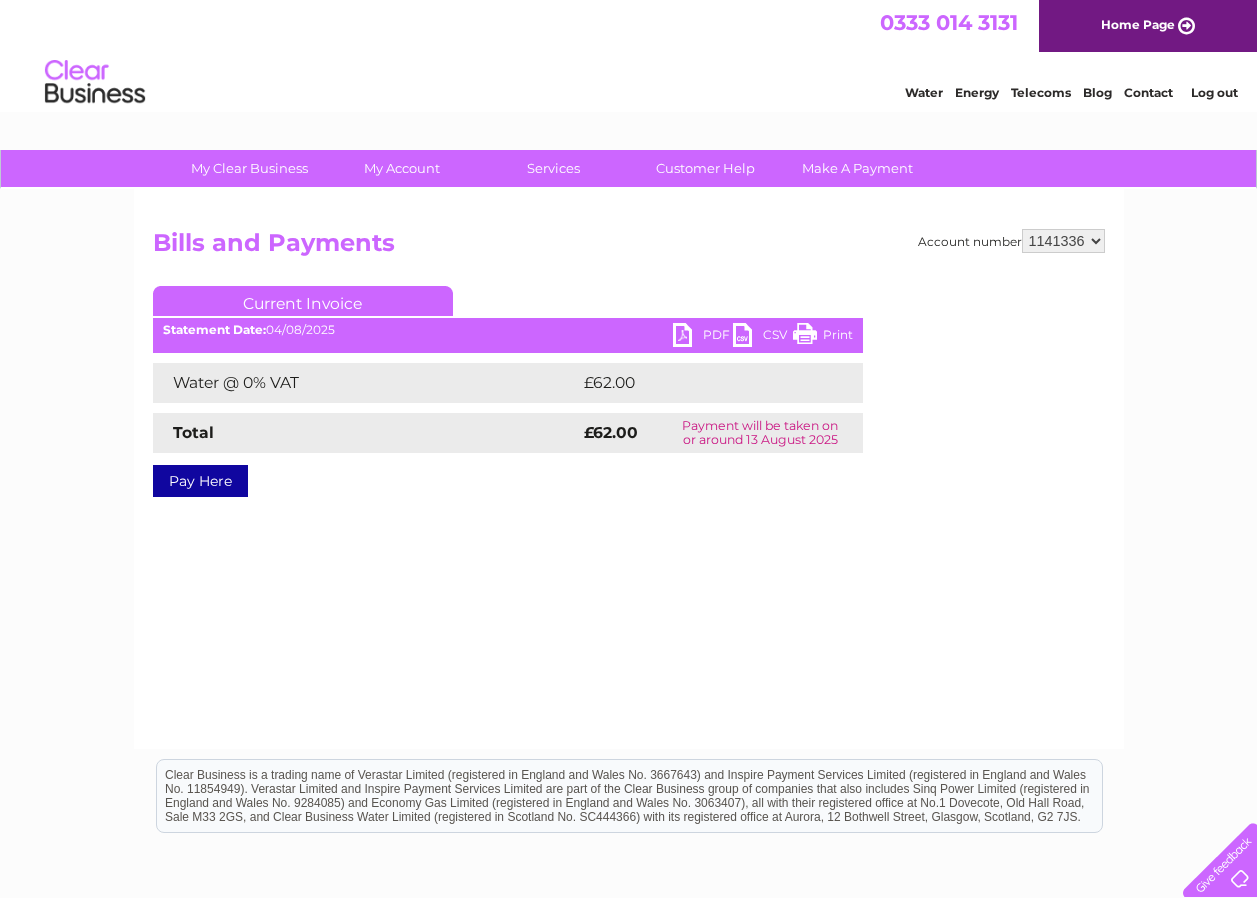 scroll, scrollTop: 0, scrollLeft: 0, axis: both 